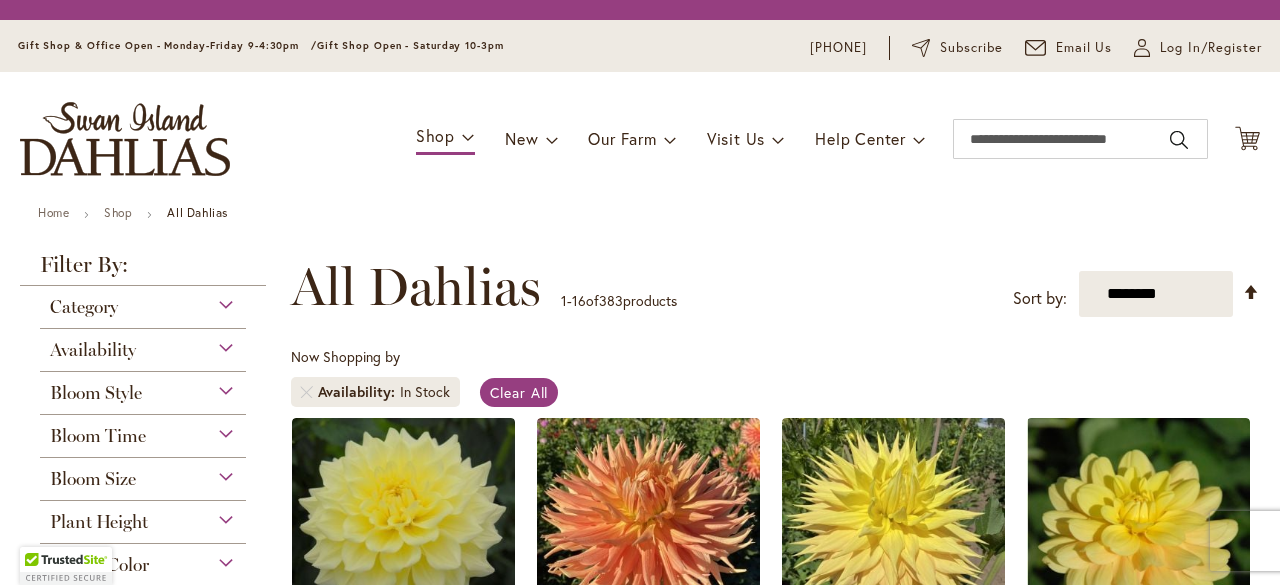scroll, scrollTop: 0, scrollLeft: 0, axis: both 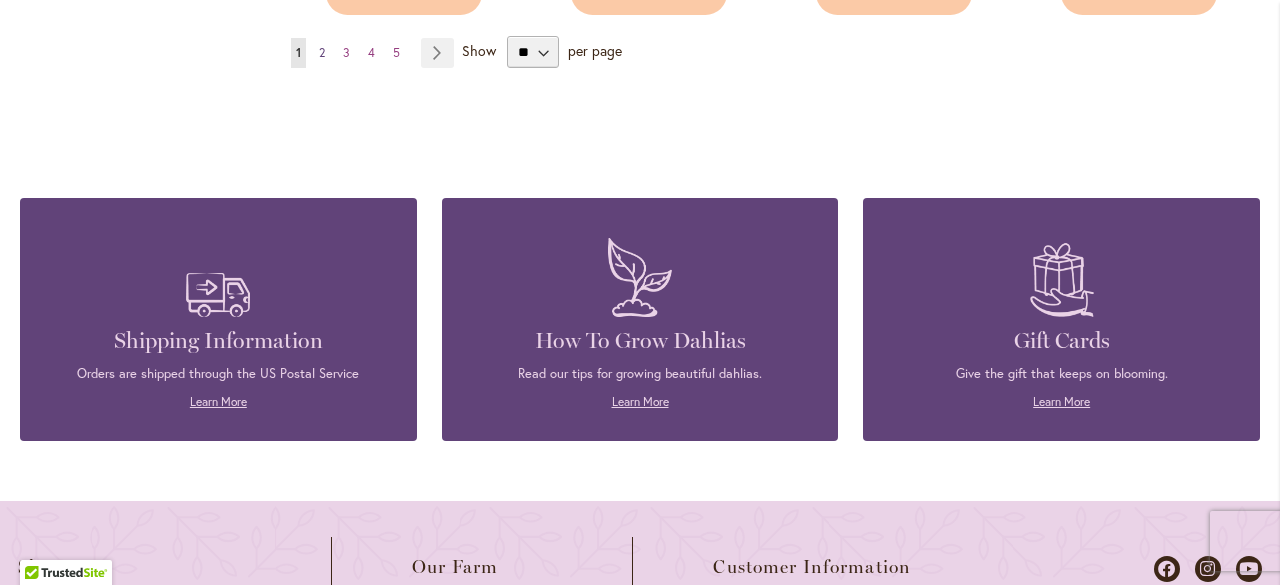 type on "**********" 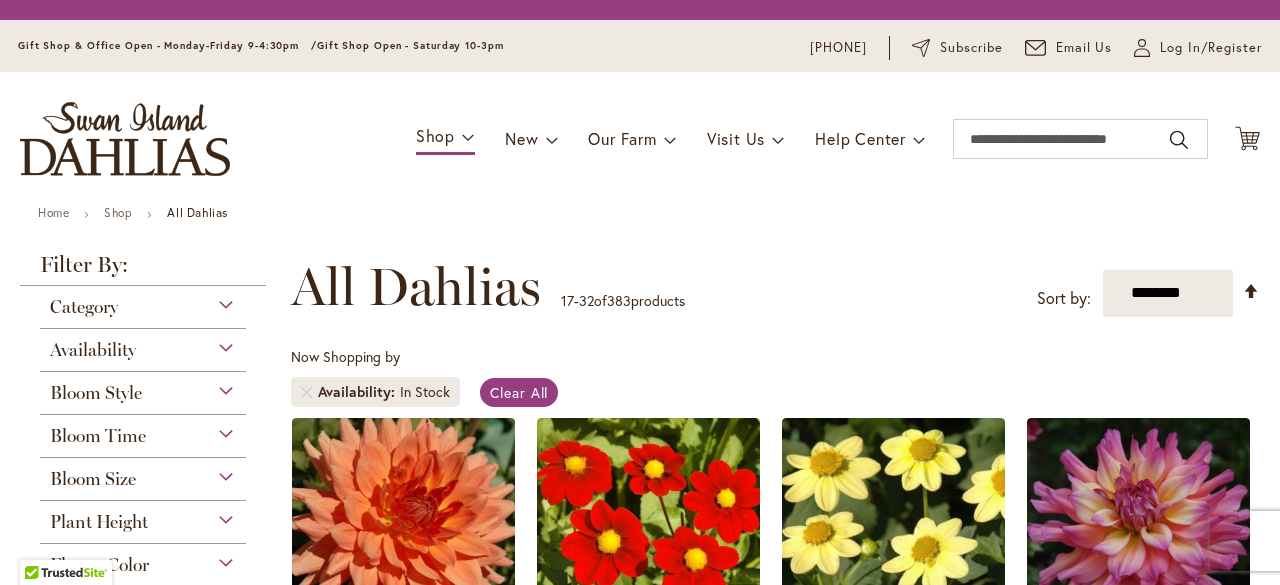 scroll, scrollTop: 0, scrollLeft: 0, axis: both 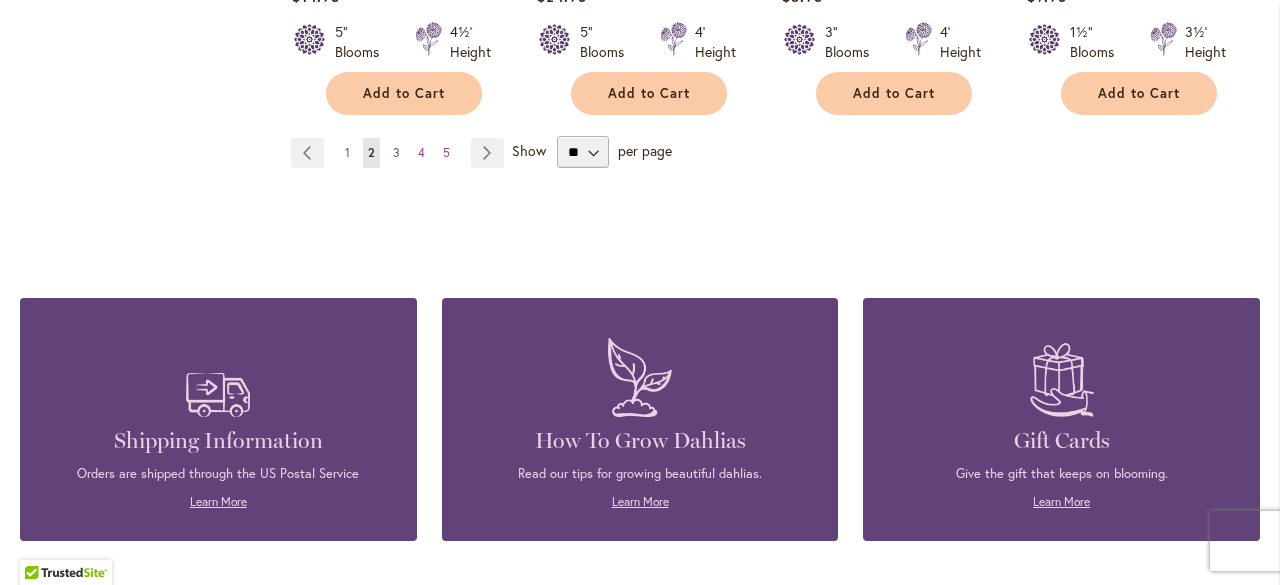 type on "**********" 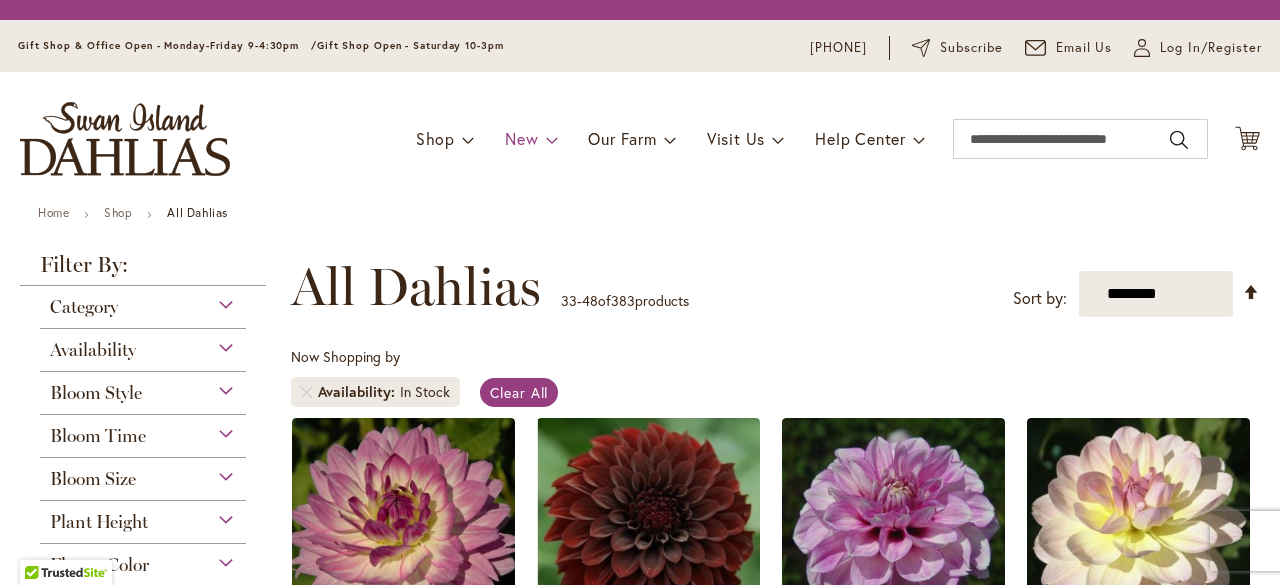 scroll, scrollTop: 0, scrollLeft: 0, axis: both 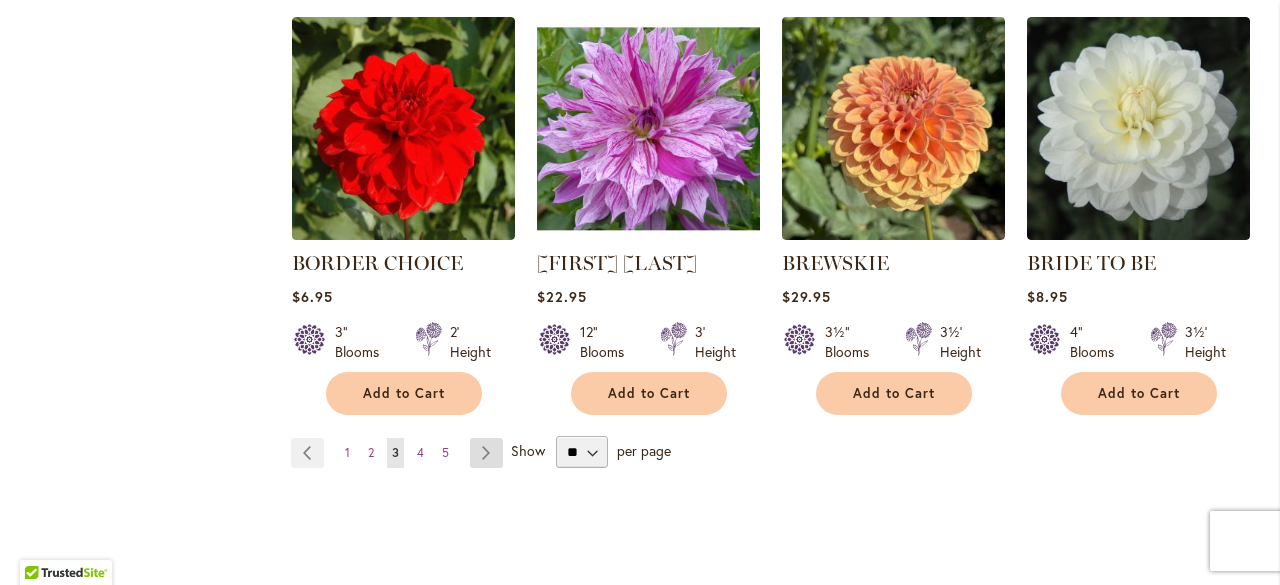 type on "**********" 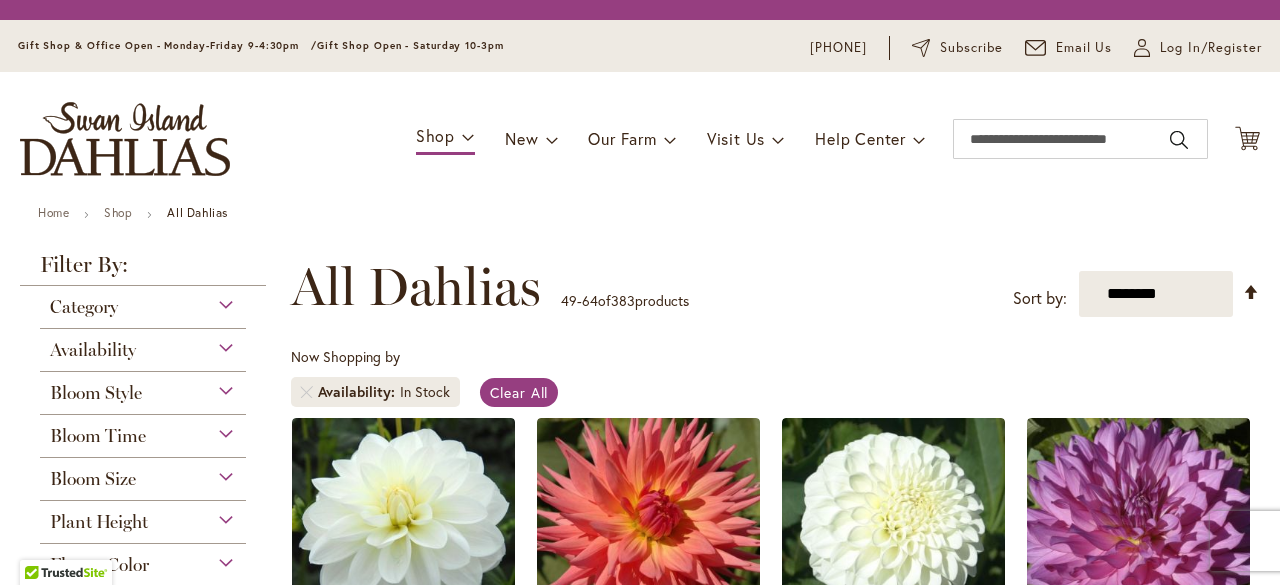 scroll, scrollTop: 0, scrollLeft: 0, axis: both 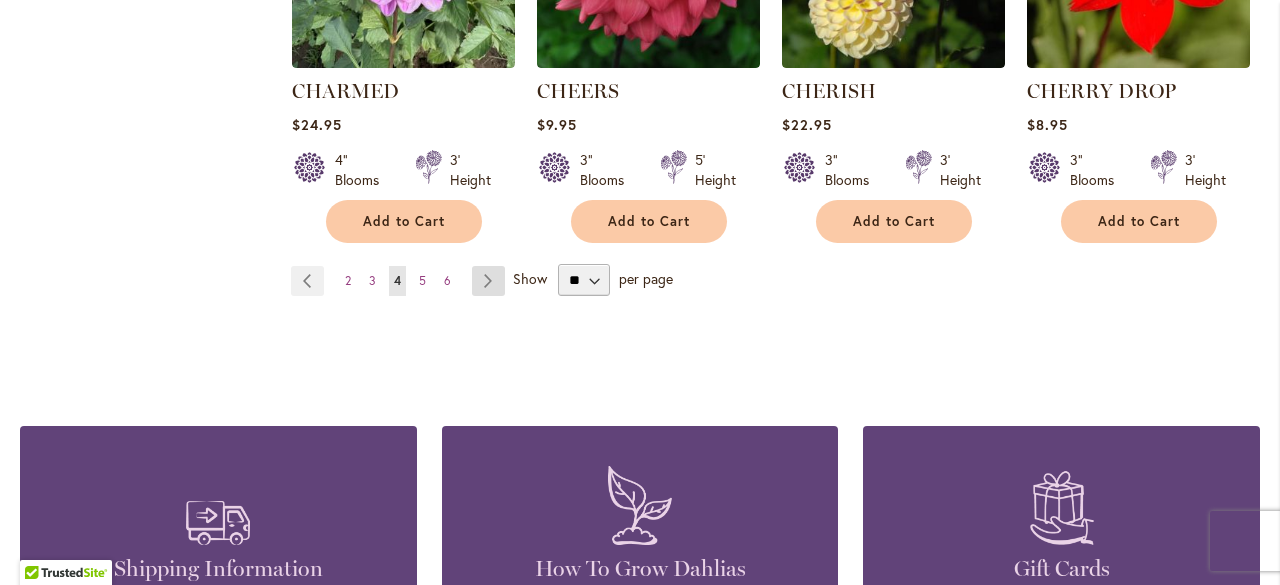 type on "**********" 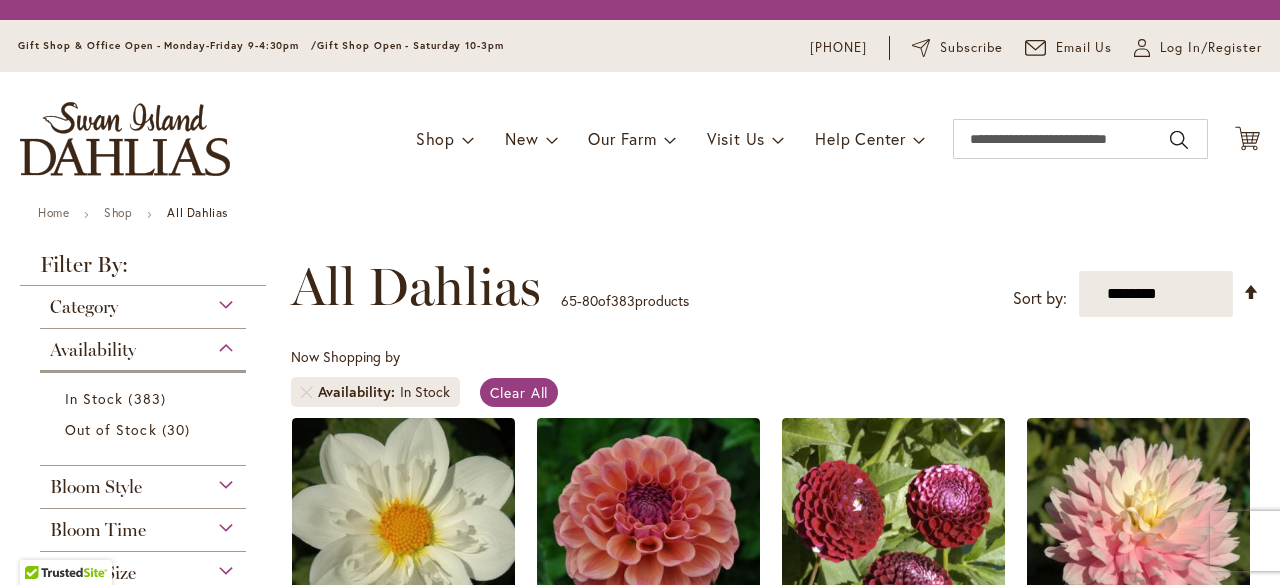 scroll, scrollTop: 0, scrollLeft: 0, axis: both 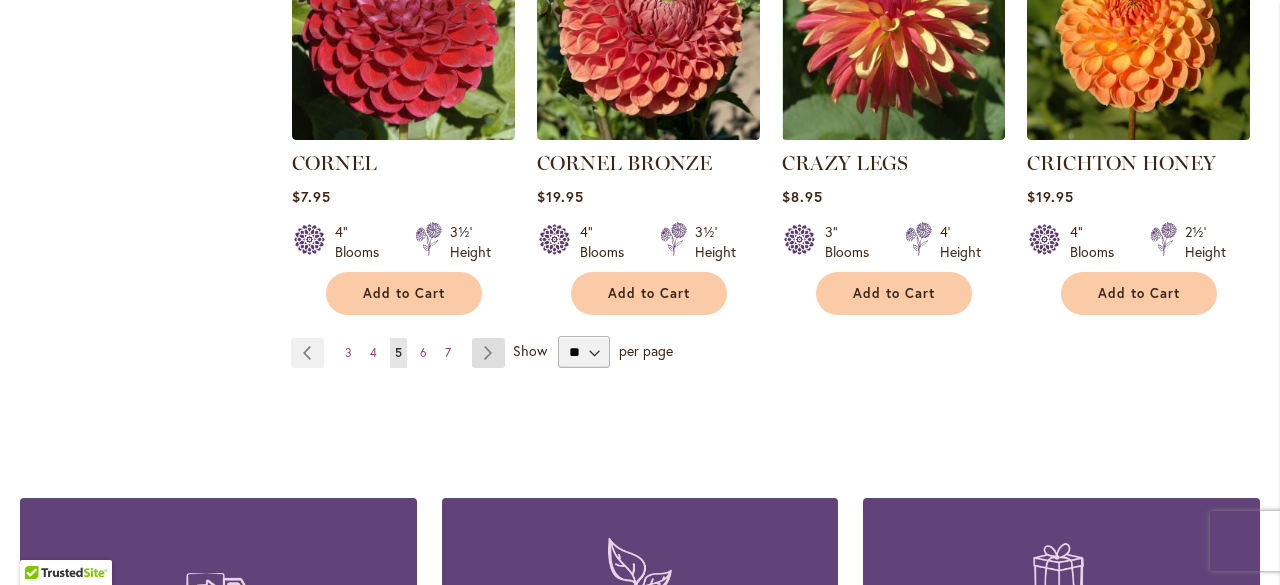 type on "**********" 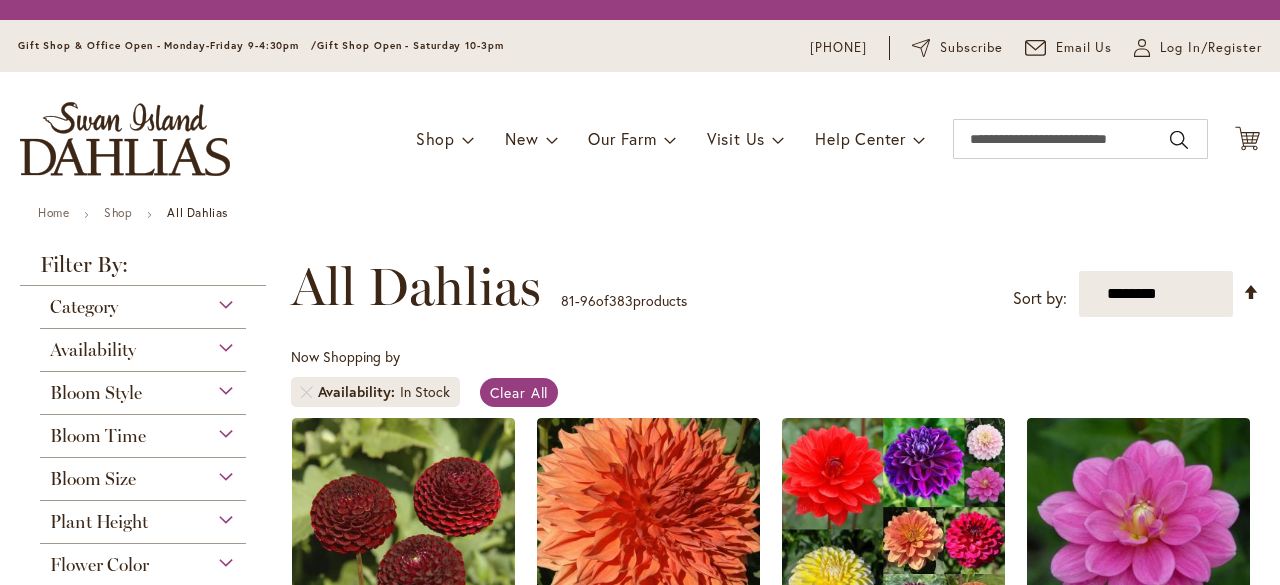 scroll, scrollTop: 0, scrollLeft: 0, axis: both 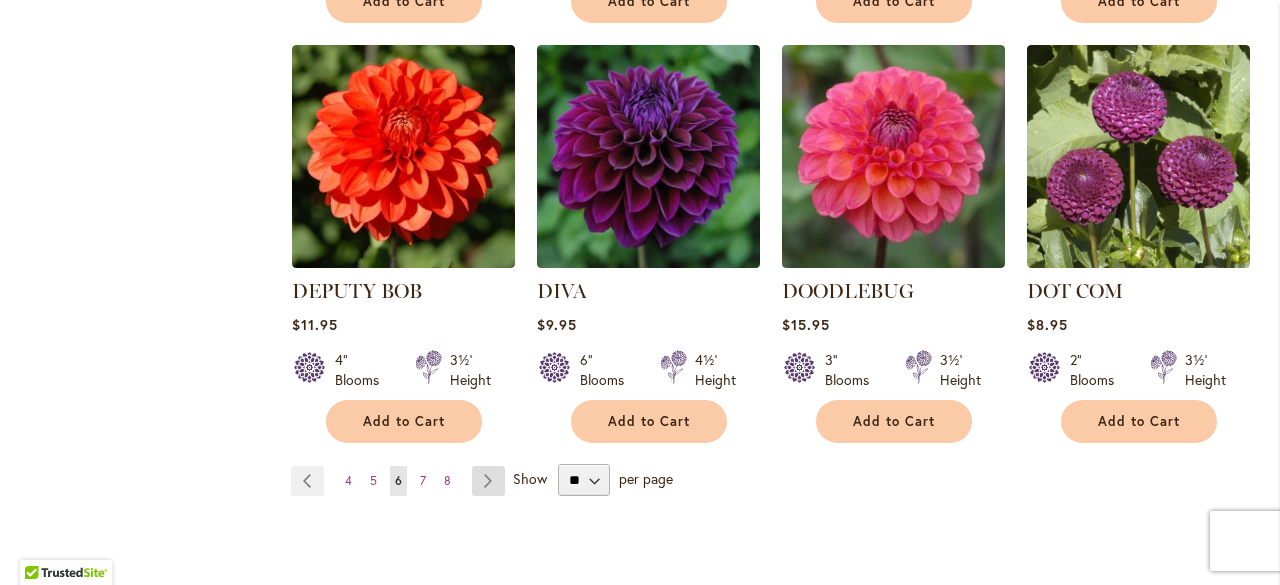type on "**********" 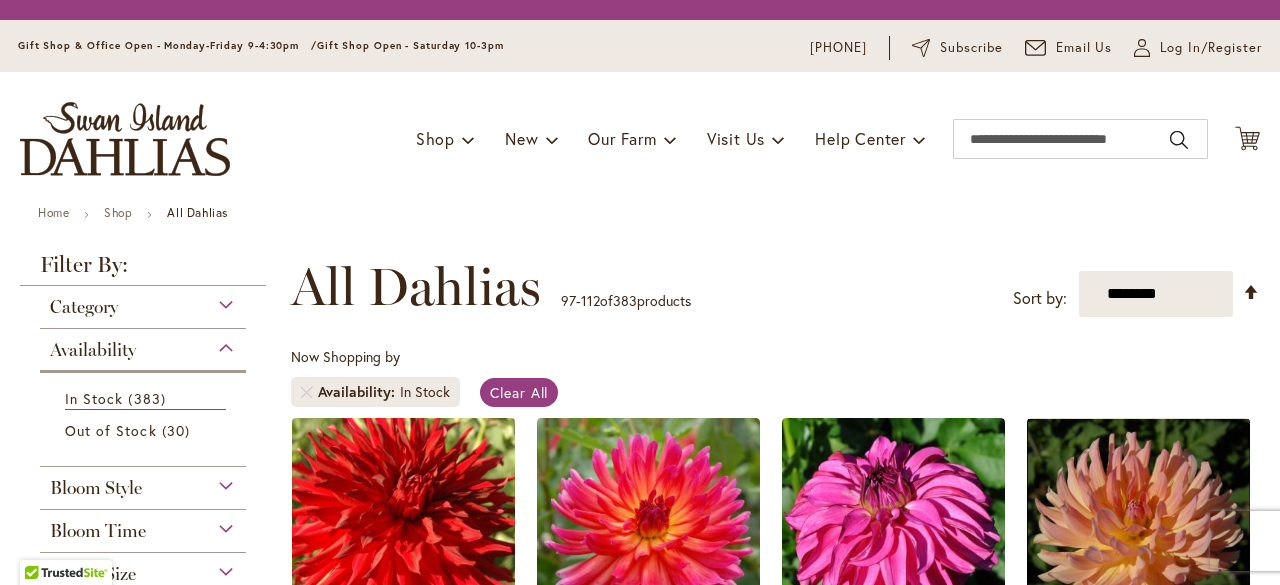 scroll, scrollTop: 0, scrollLeft: 0, axis: both 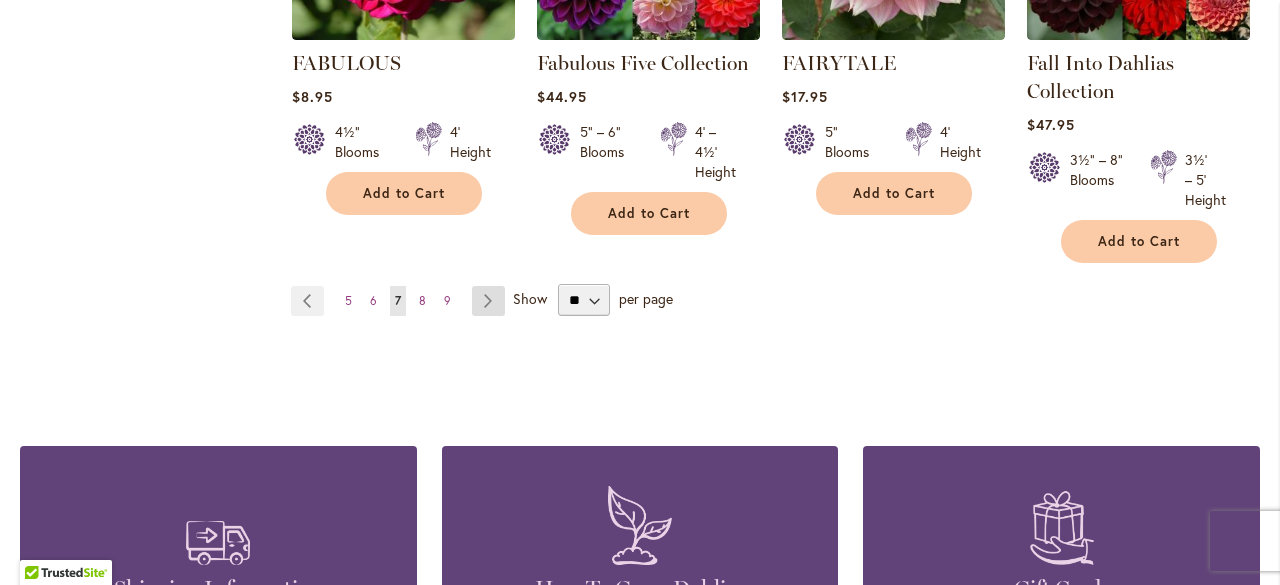 type on "**********" 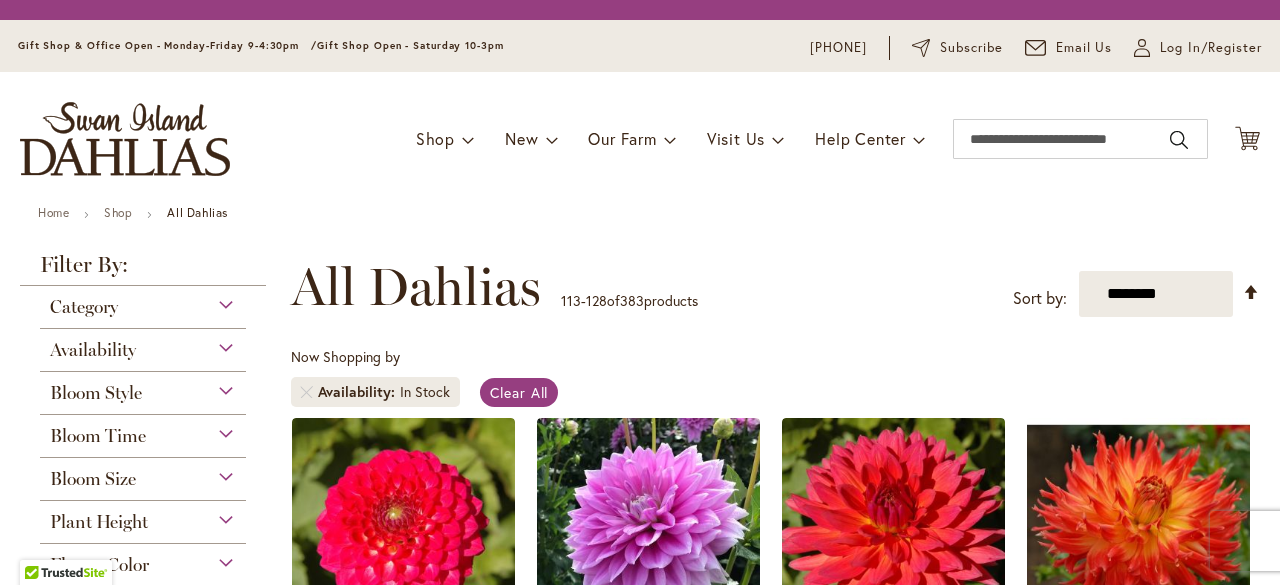 scroll, scrollTop: 0, scrollLeft: 0, axis: both 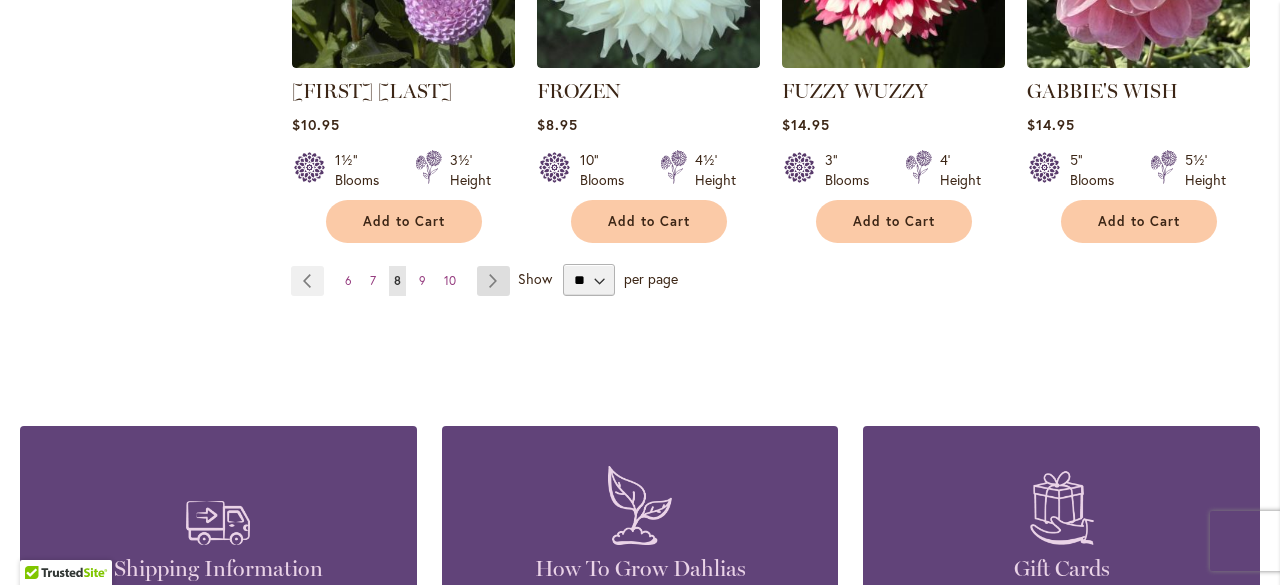 type on "**********" 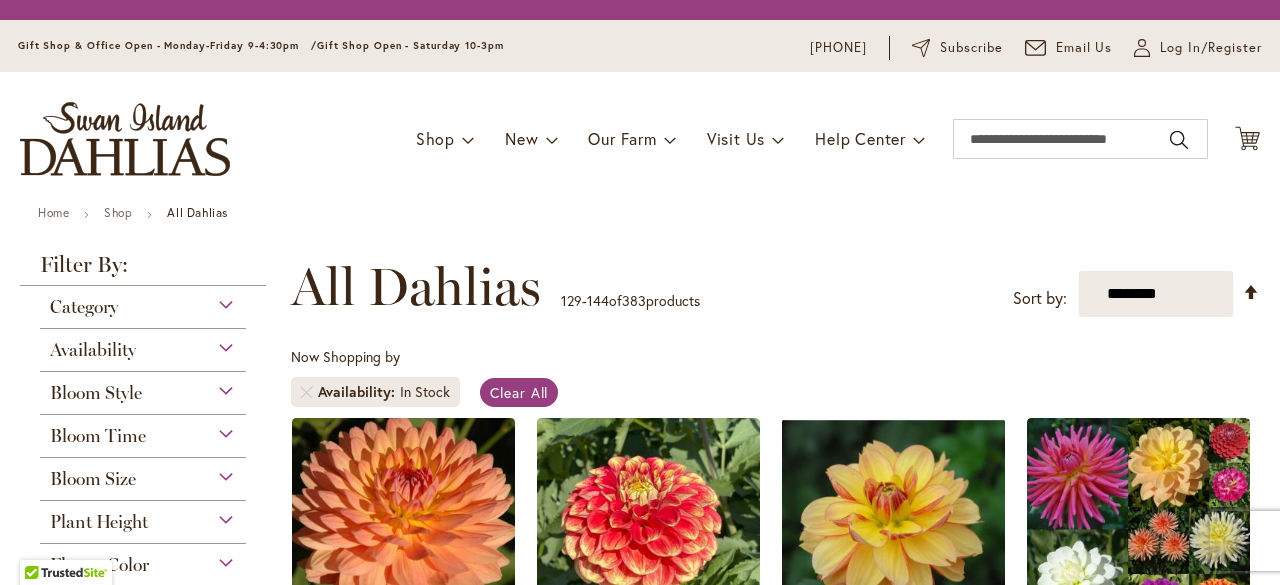 scroll, scrollTop: 0, scrollLeft: 0, axis: both 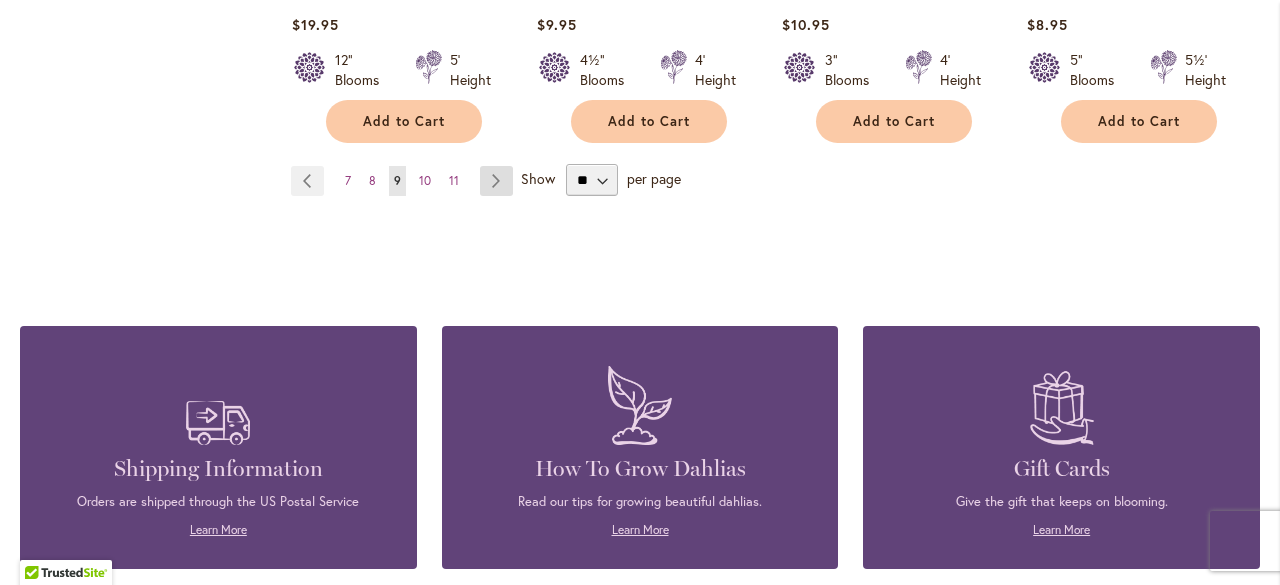 type on "**********" 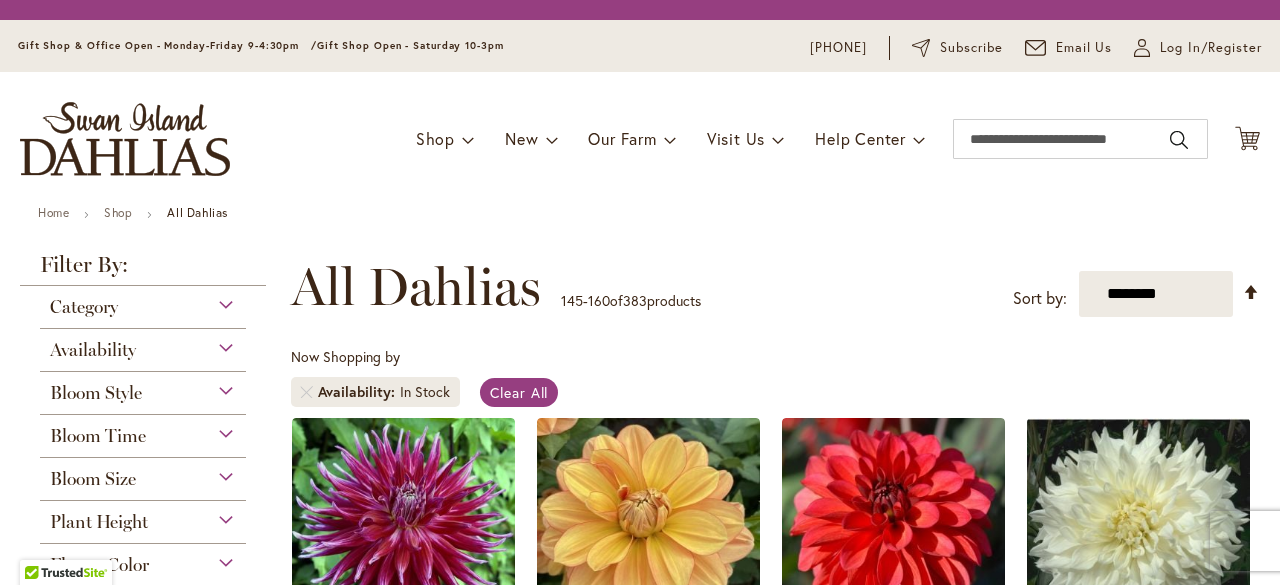 scroll, scrollTop: 0, scrollLeft: 0, axis: both 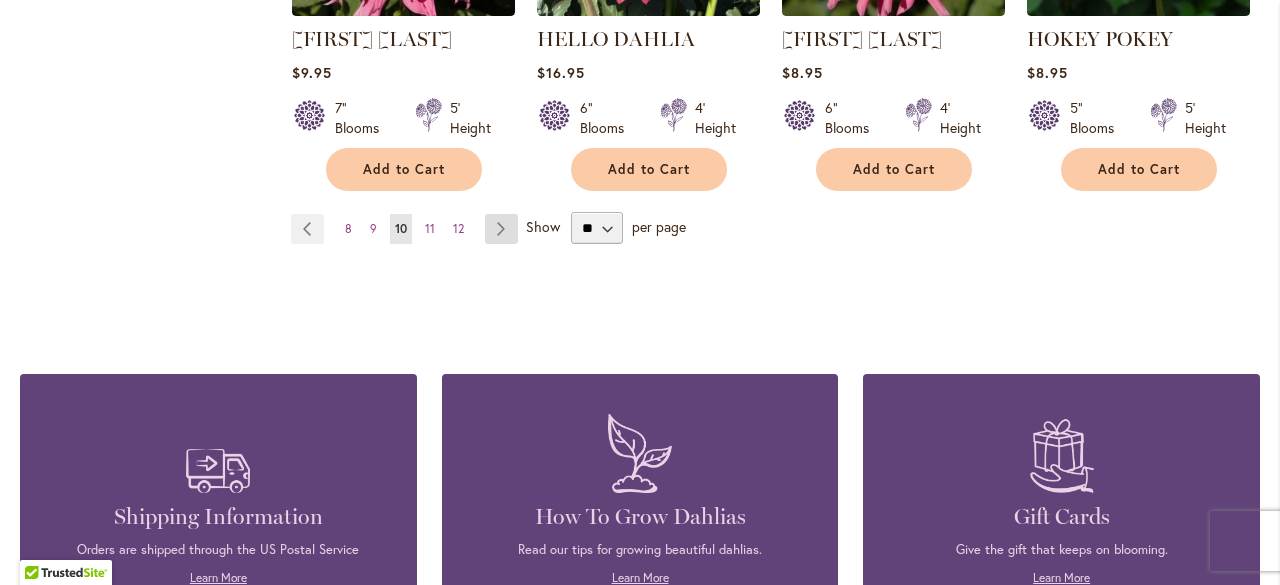 type on "**********" 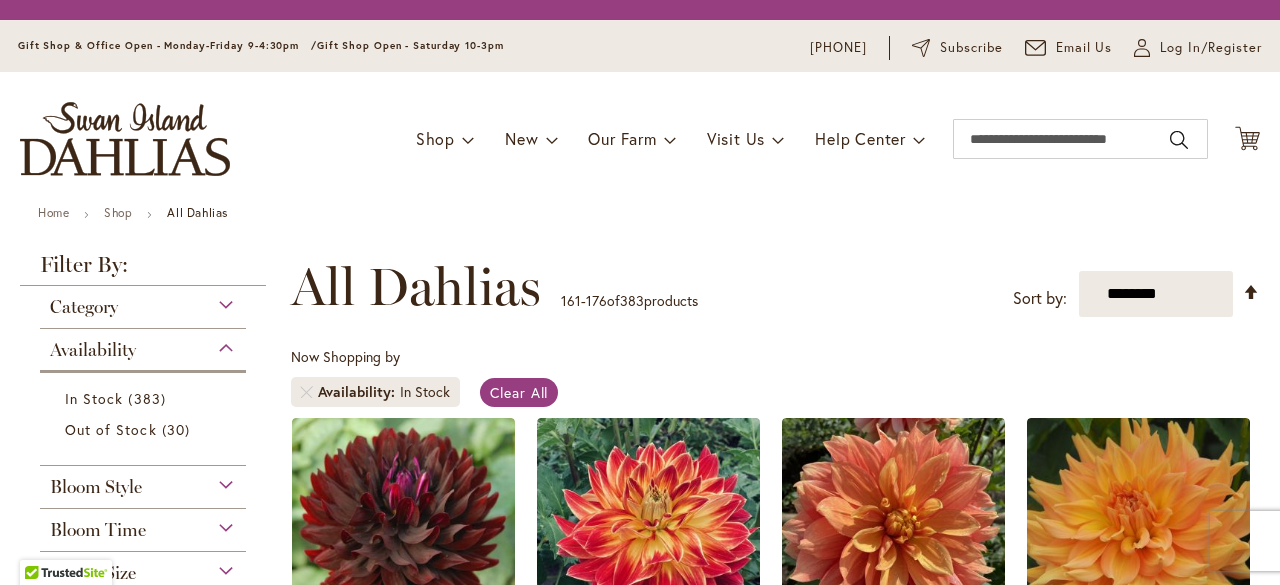 scroll, scrollTop: 0, scrollLeft: 0, axis: both 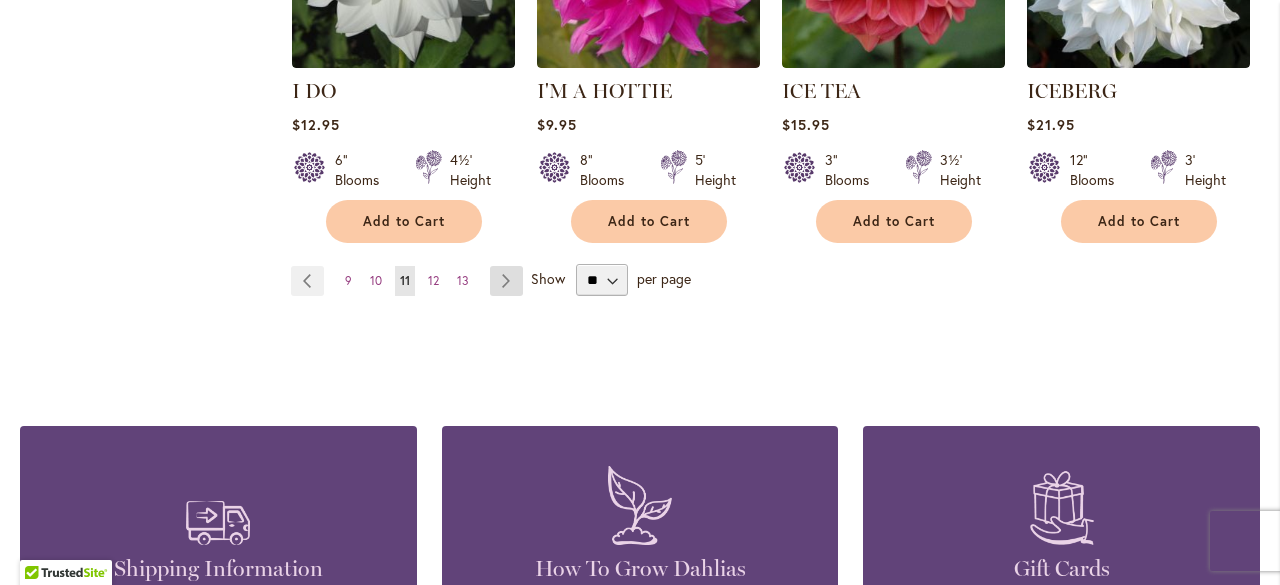 type on "**********" 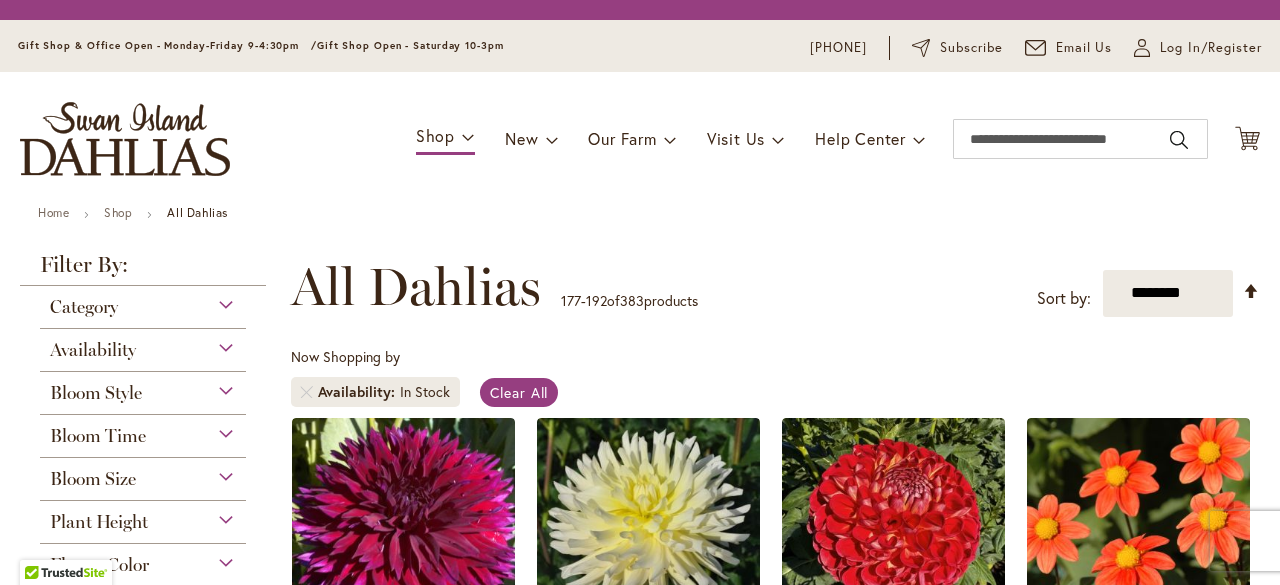 scroll, scrollTop: 0, scrollLeft: 0, axis: both 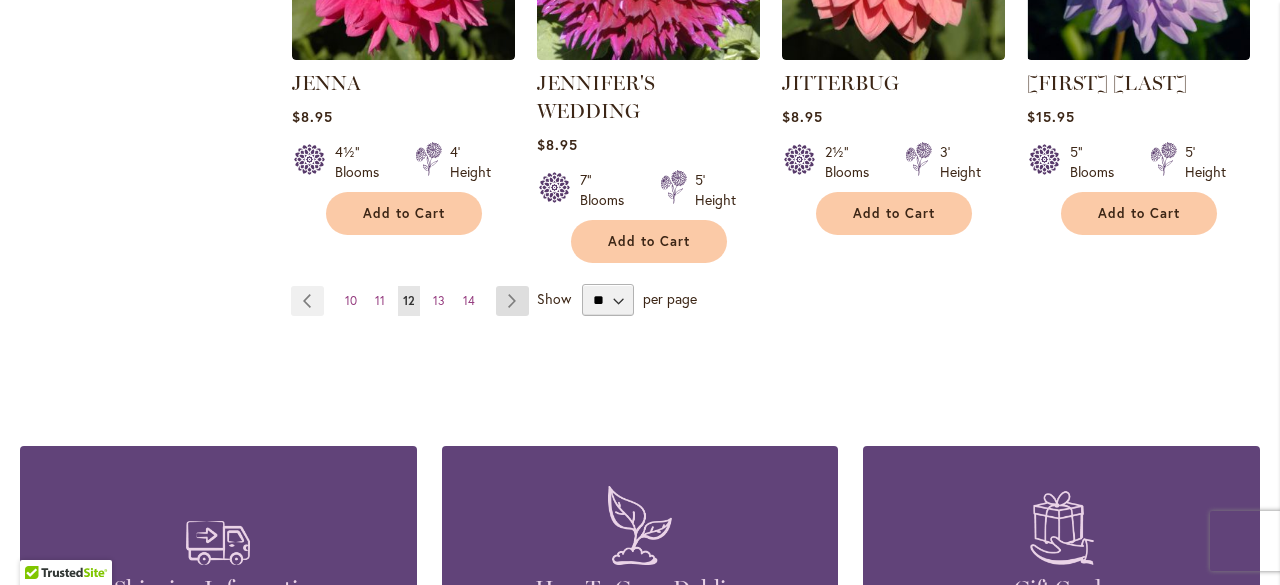 type on "**********" 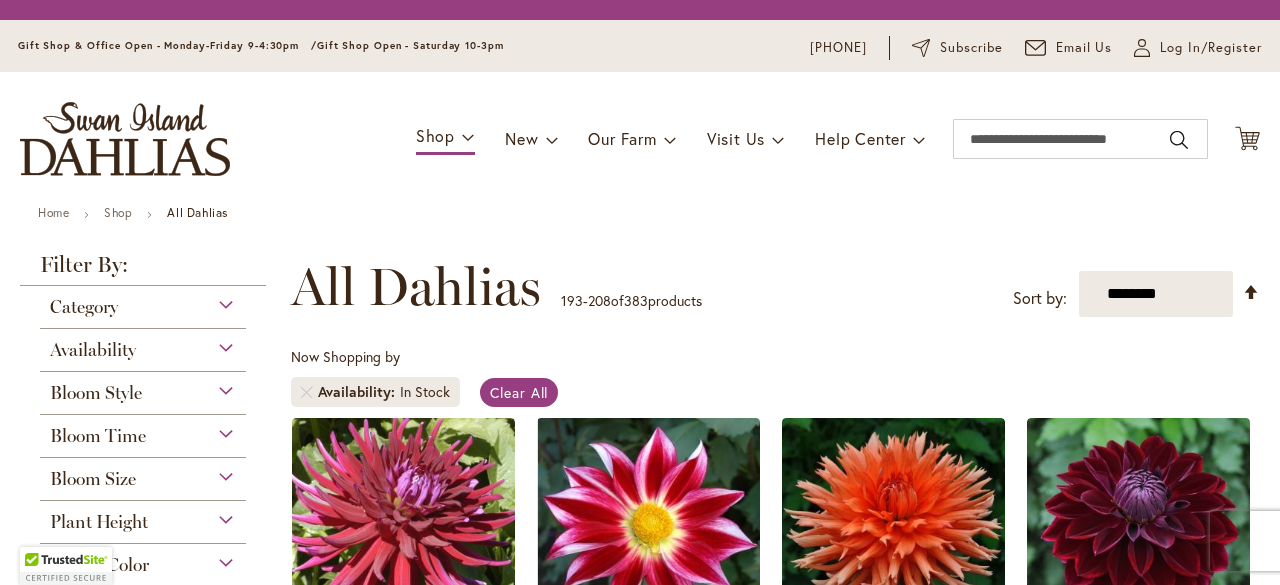 scroll, scrollTop: 0, scrollLeft: 0, axis: both 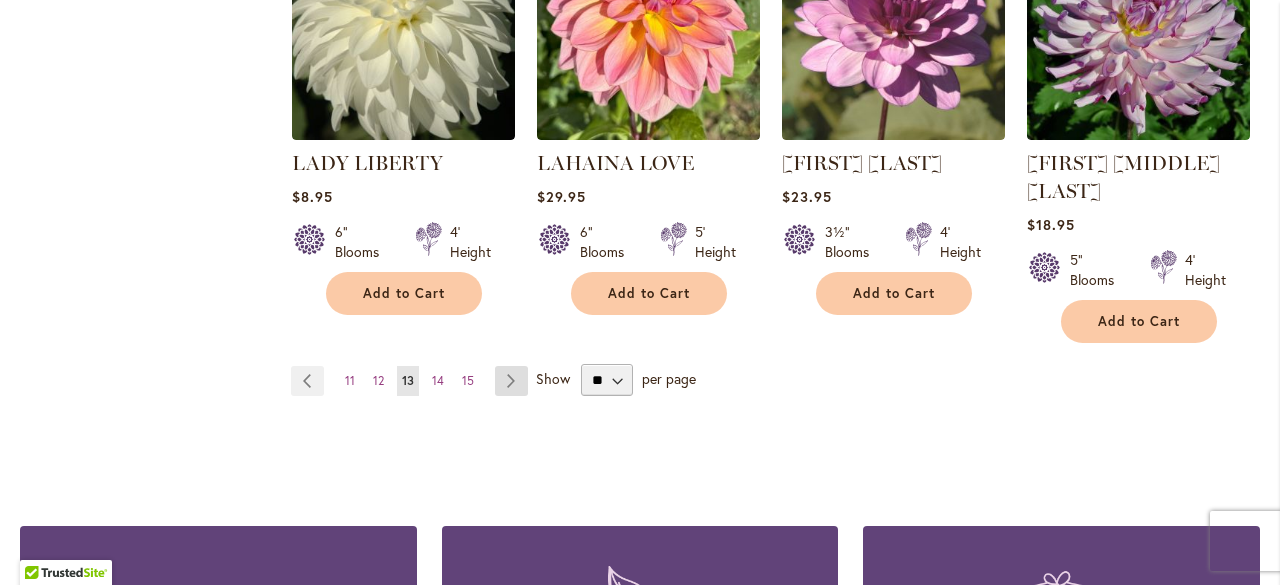 type on "**********" 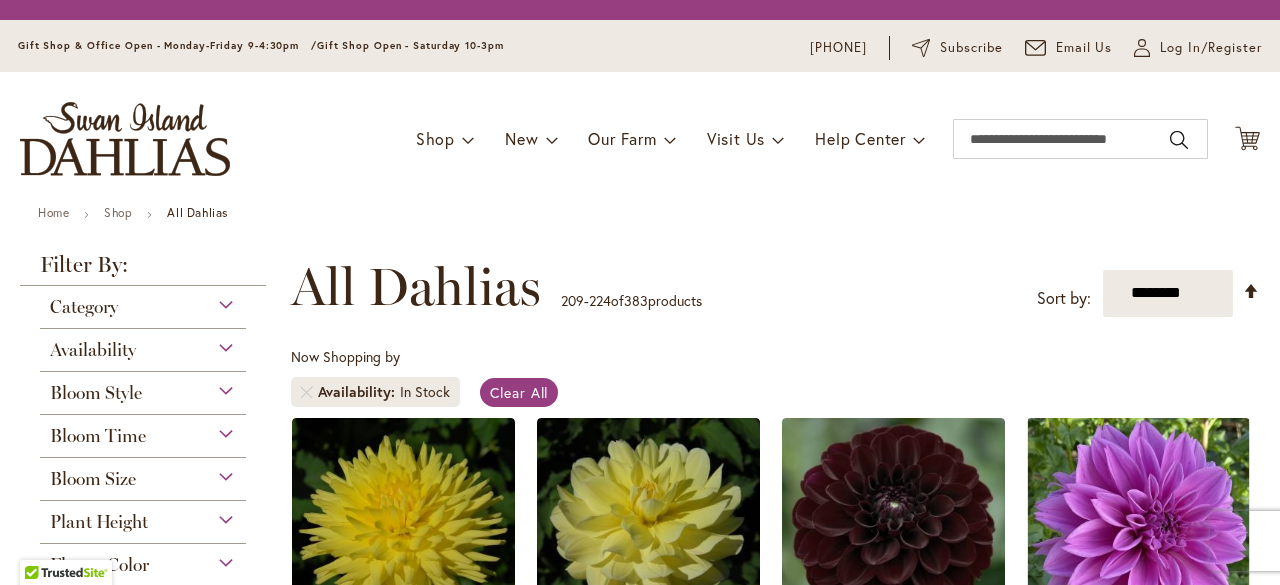 scroll, scrollTop: 0, scrollLeft: 0, axis: both 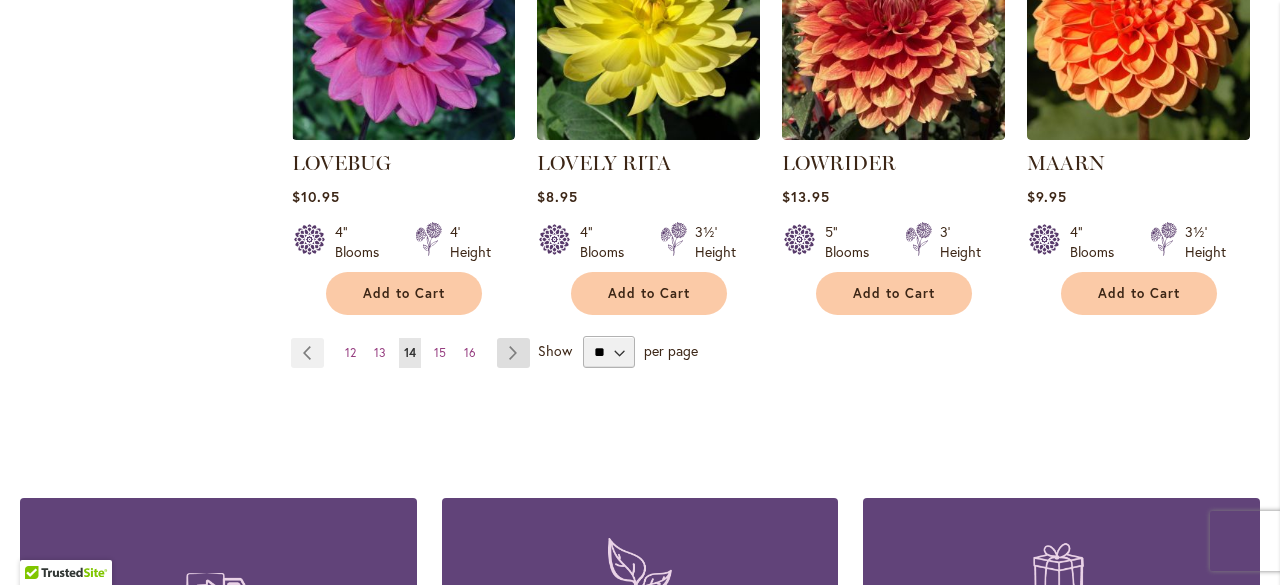 type on "**********" 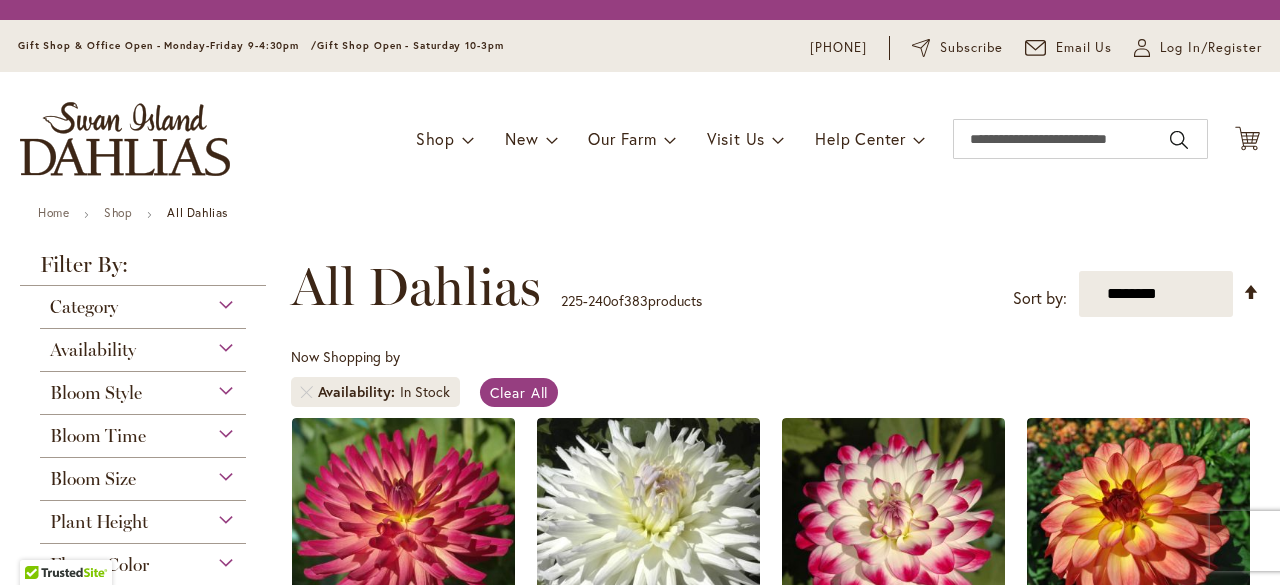 scroll, scrollTop: 0, scrollLeft: 0, axis: both 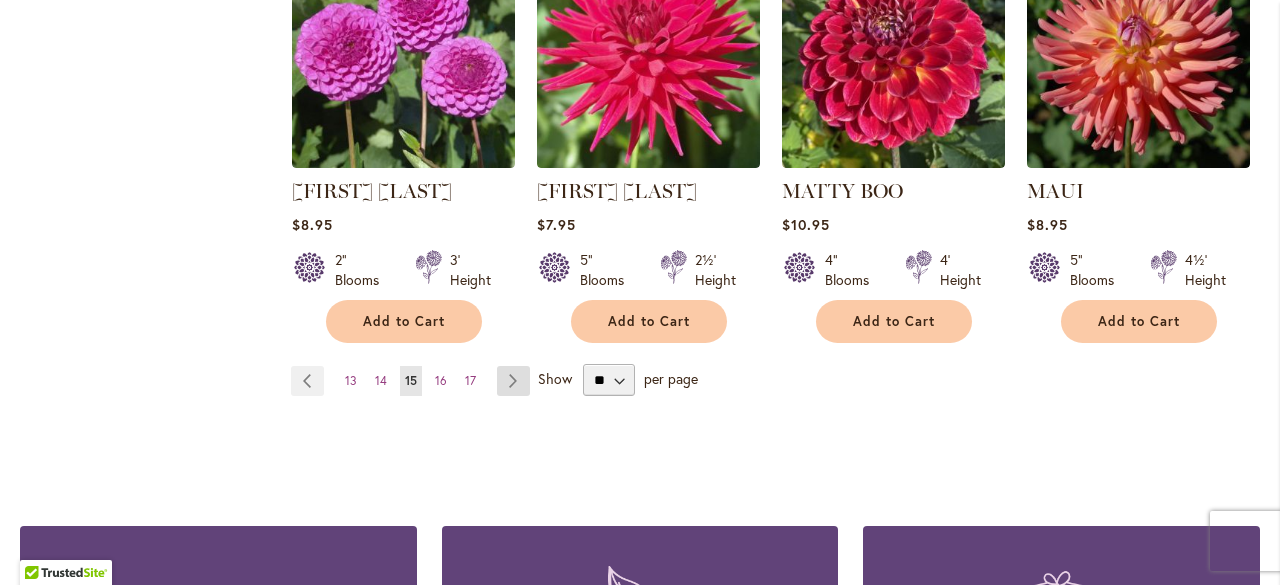 type on "**********" 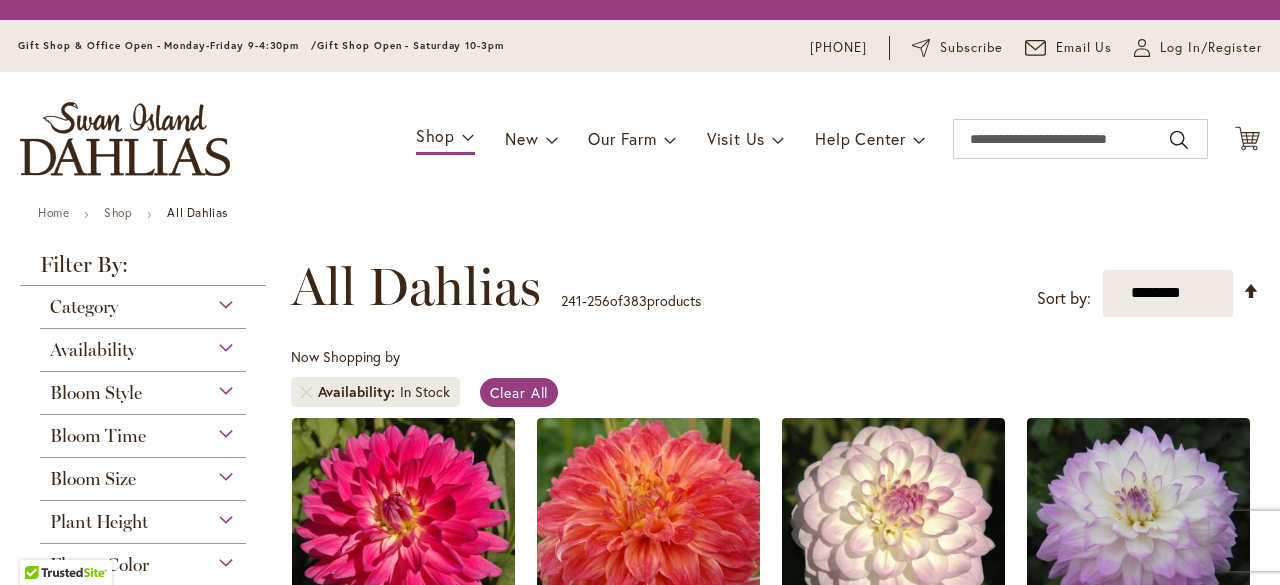 scroll, scrollTop: 0, scrollLeft: 0, axis: both 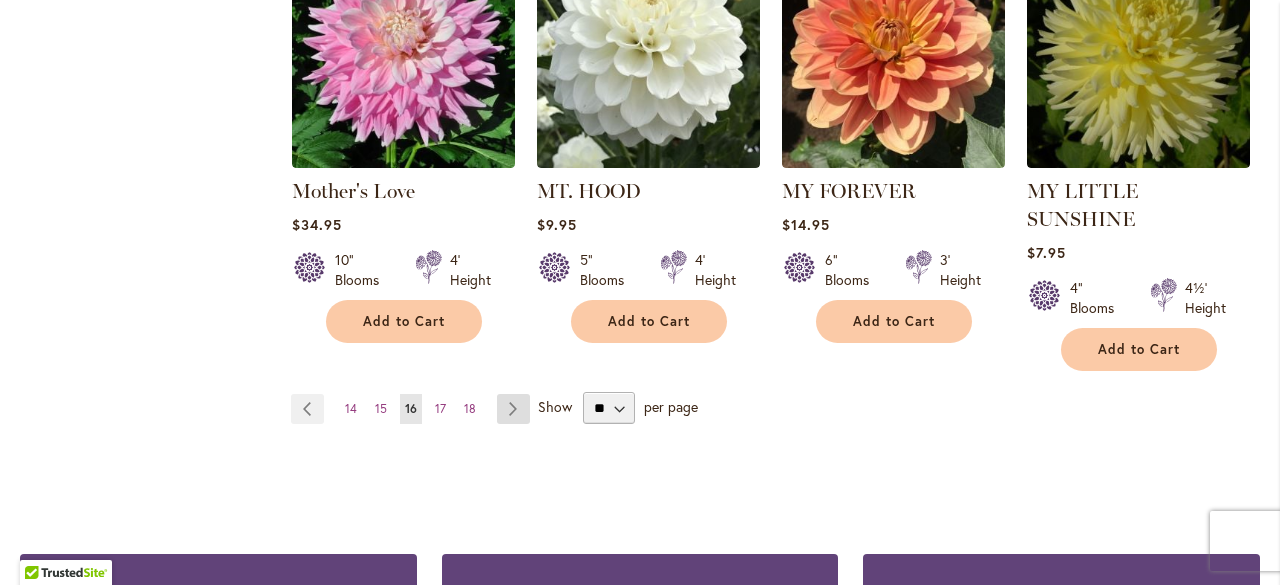 type on "**********" 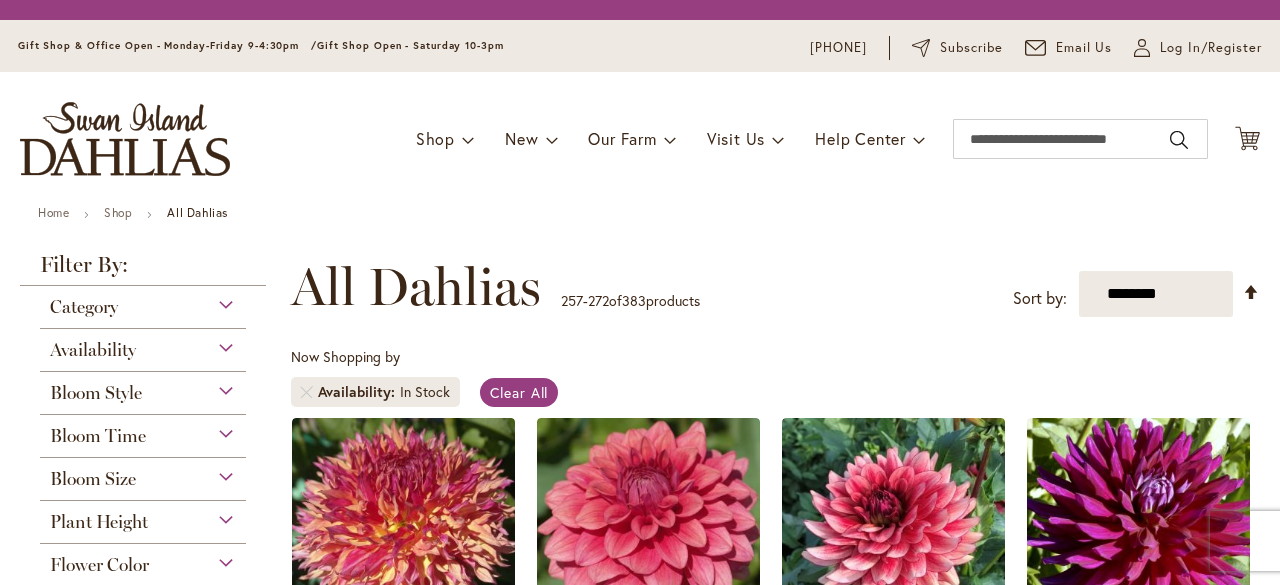 scroll, scrollTop: 0, scrollLeft: 0, axis: both 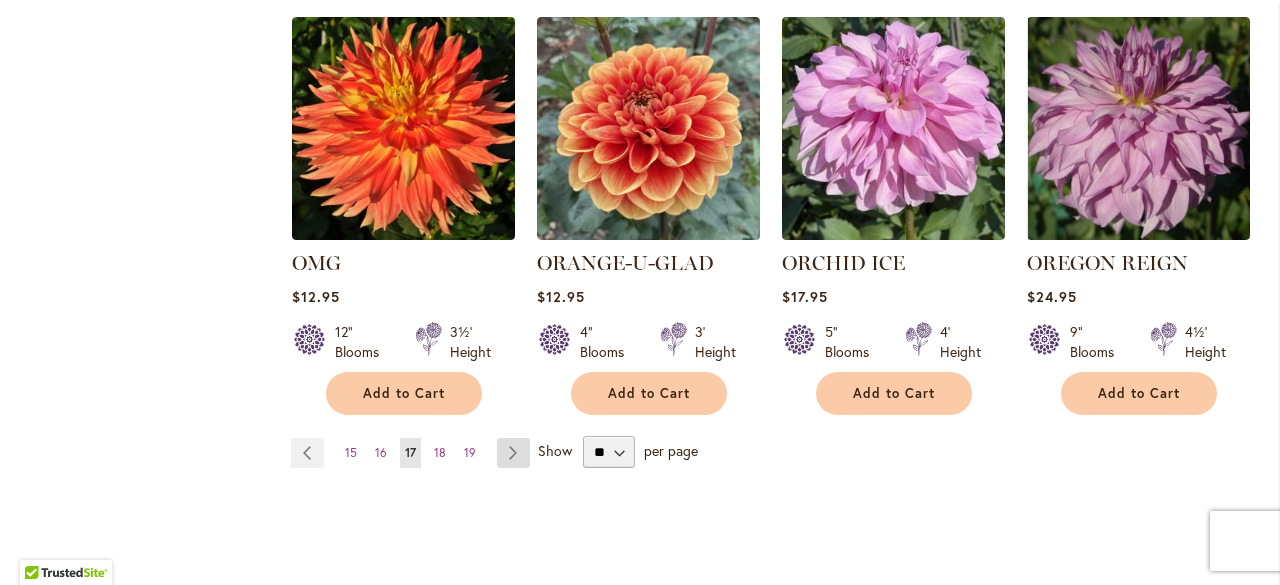 type on "**********" 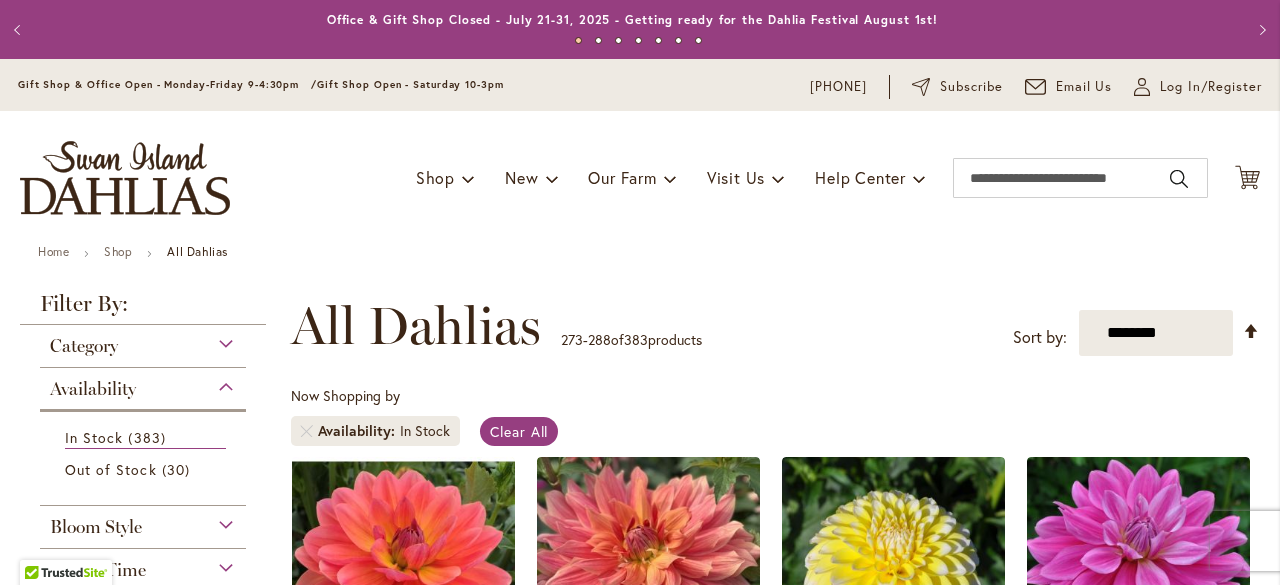 scroll, scrollTop: 0, scrollLeft: 0, axis: both 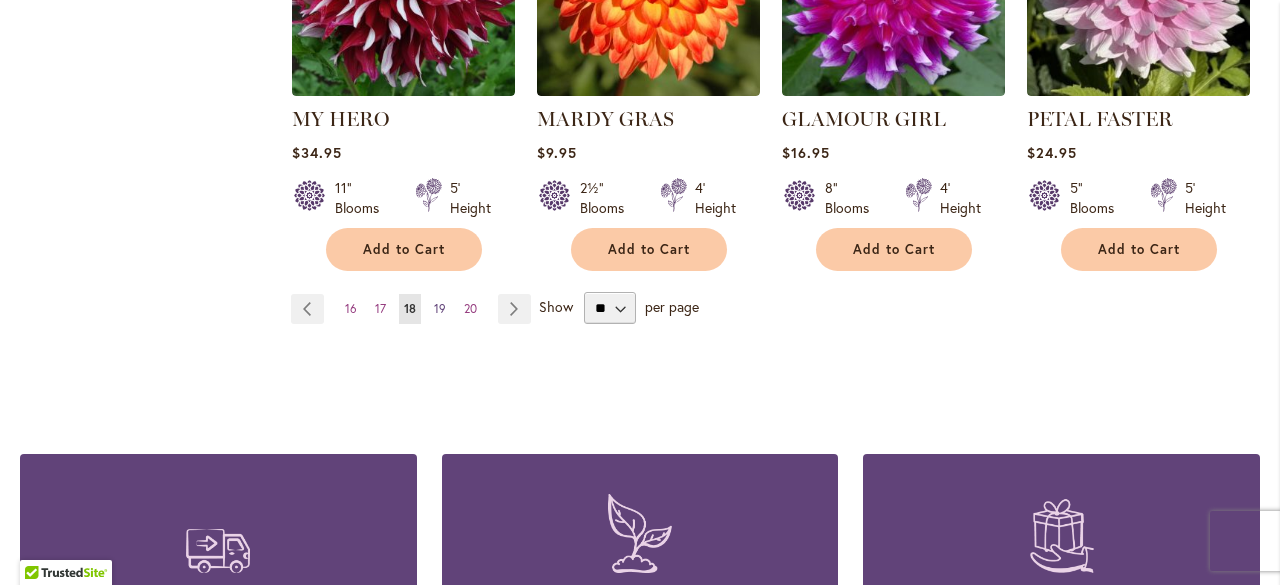 type on "**********" 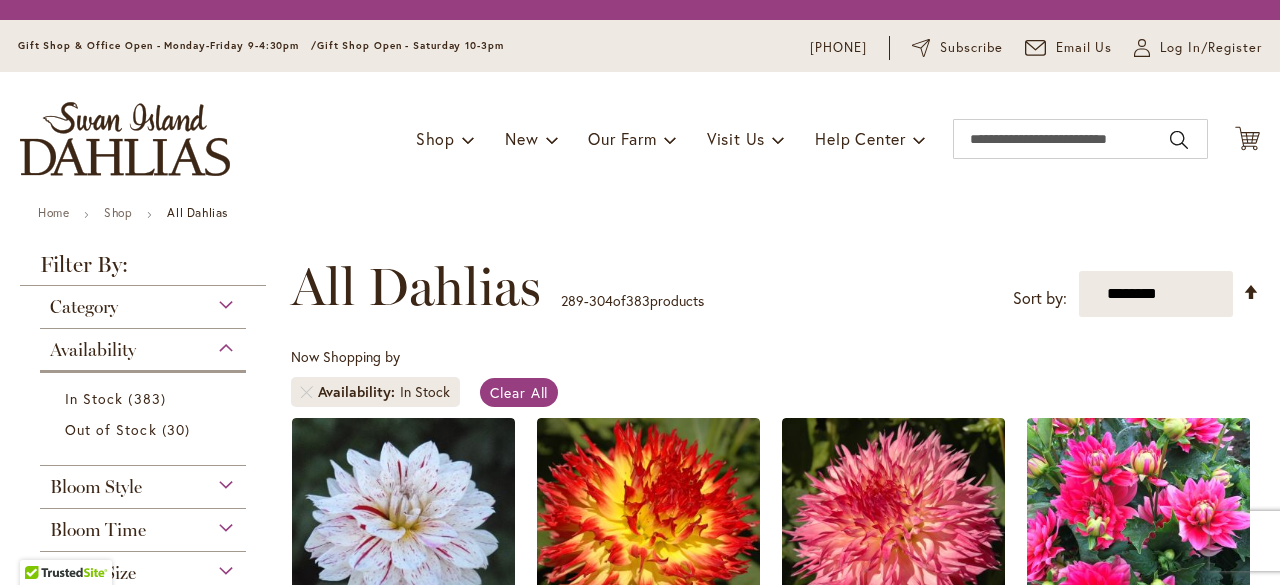 scroll, scrollTop: 0, scrollLeft: 0, axis: both 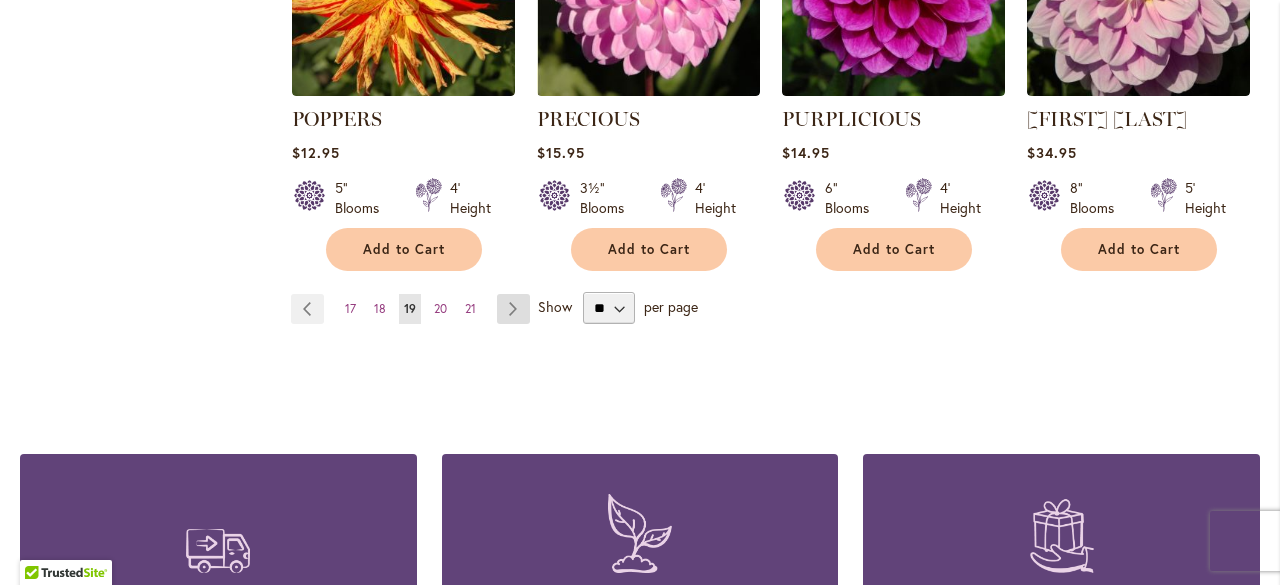type on "**********" 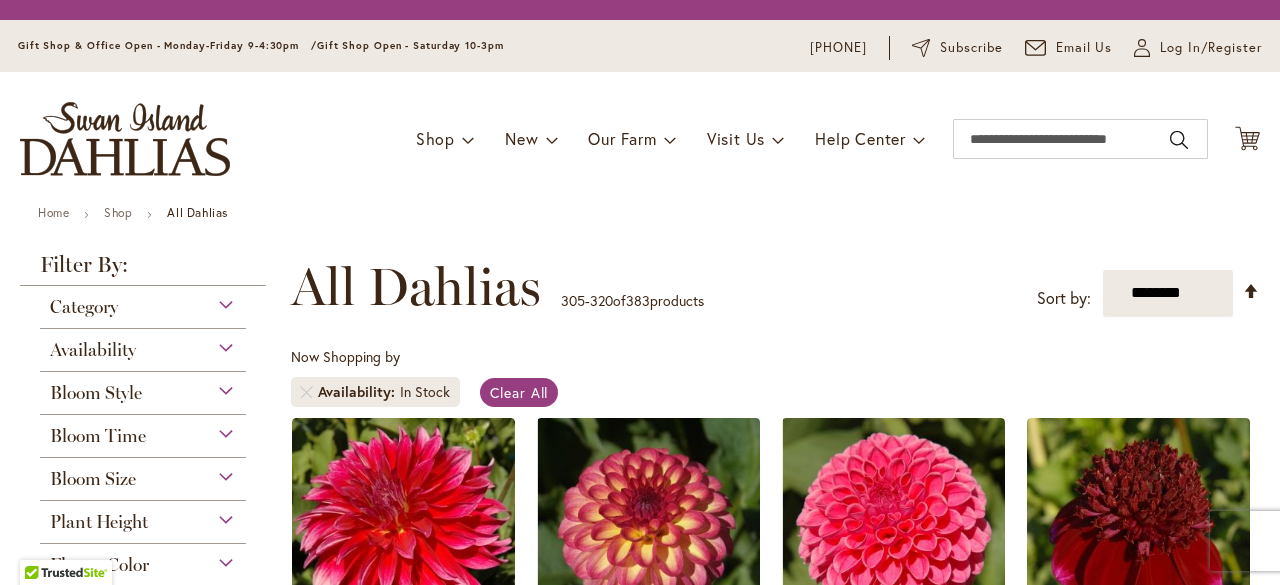 scroll, scrollTop: 0, scrollLeft: 0, axis: both 